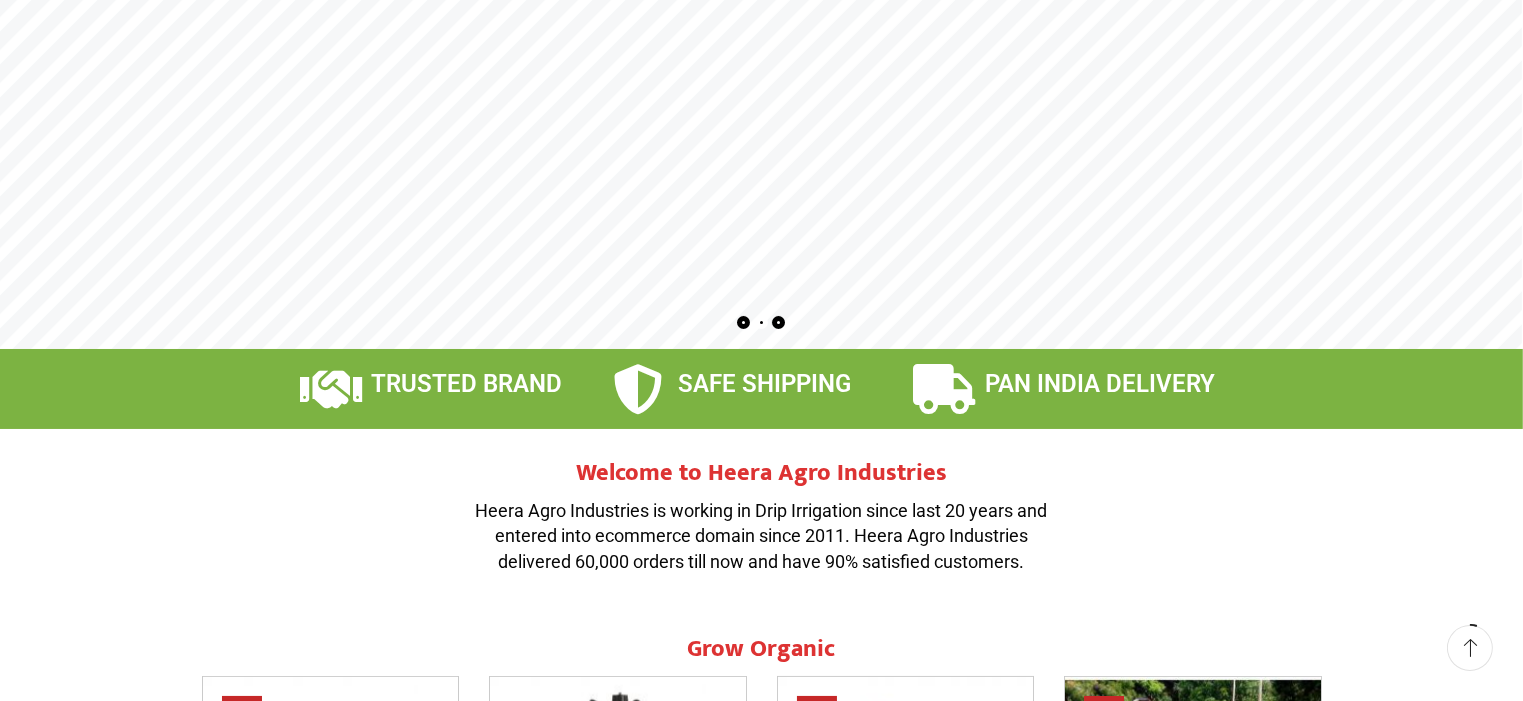 scroll, scrollTop: 0, scrollLeft: 0, axis: both 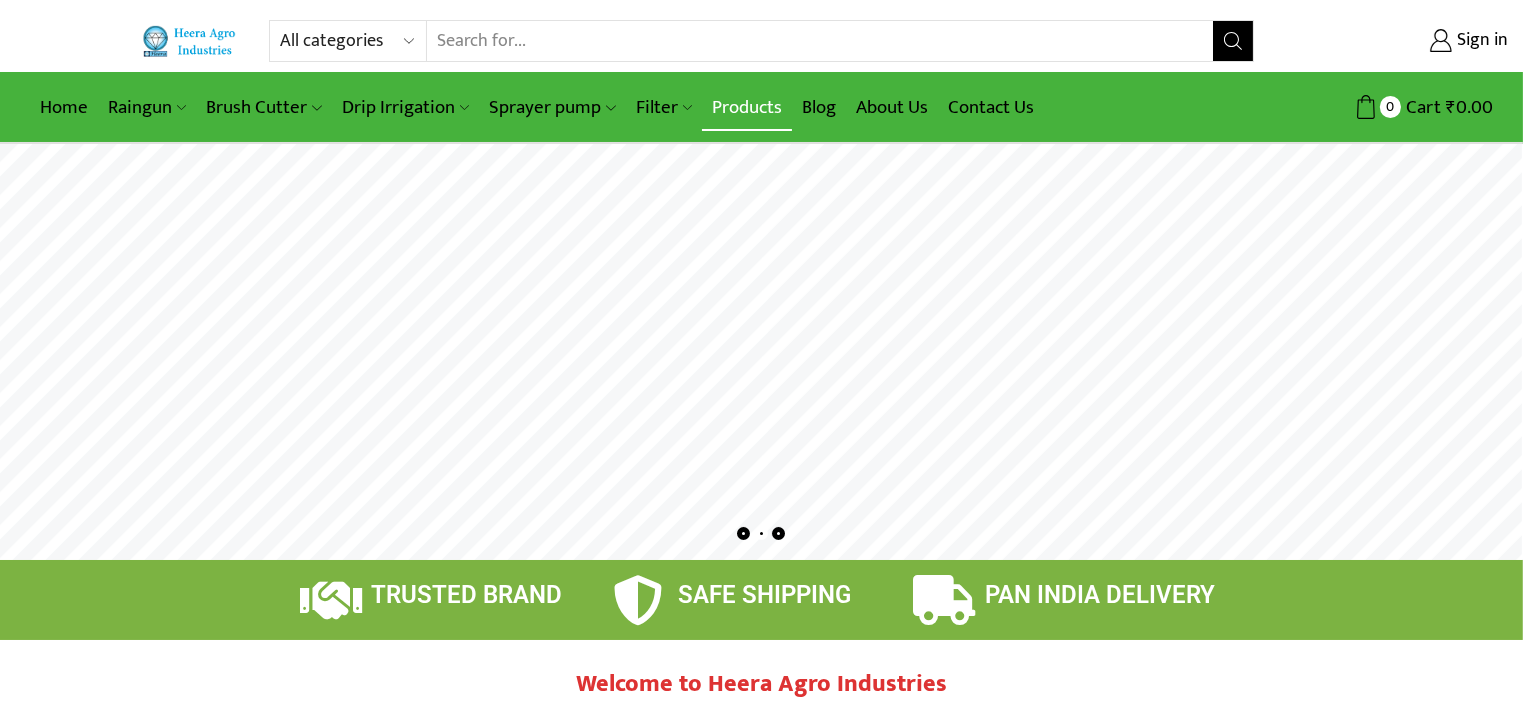 click on "Products" at bounding box center (747, 107) 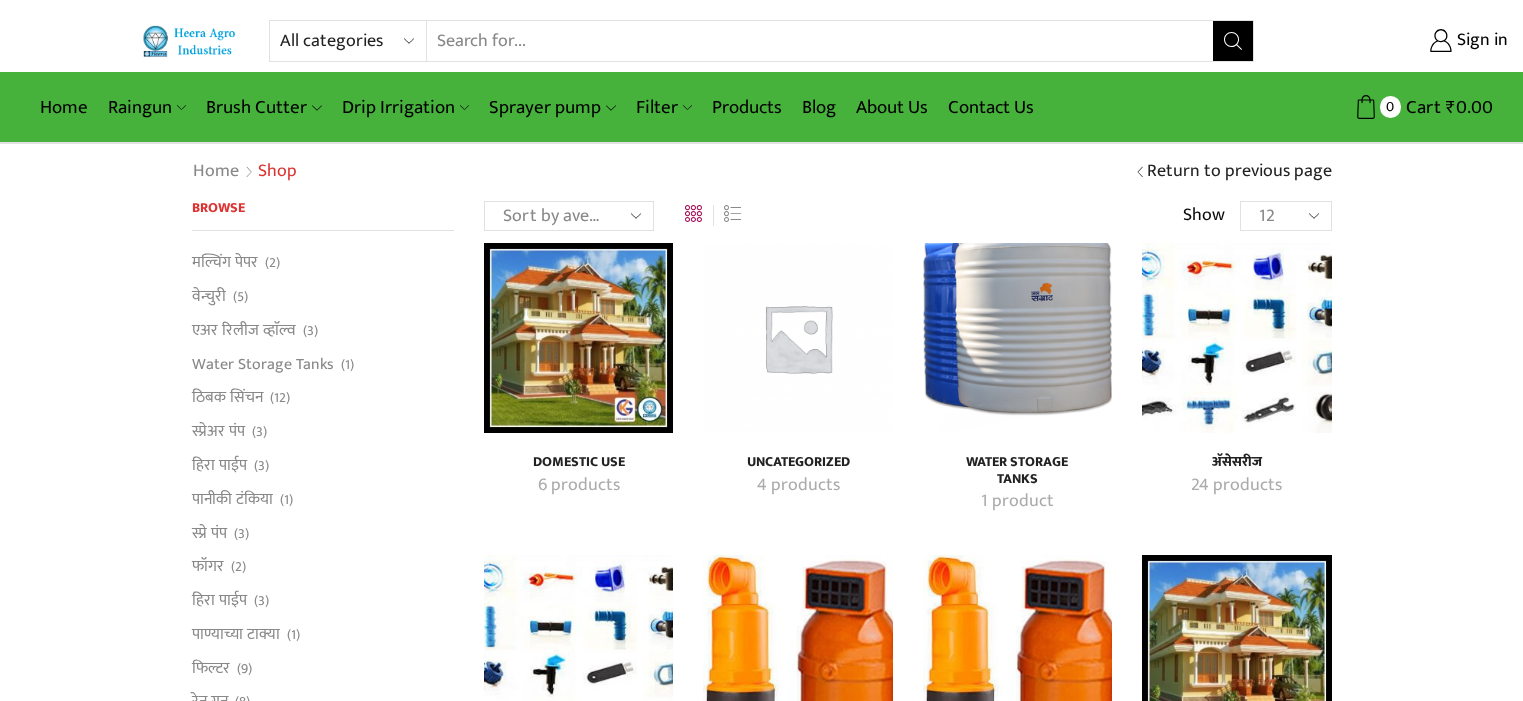 scroll, scrollTop: 0, scrollLeft: 0, axis: both 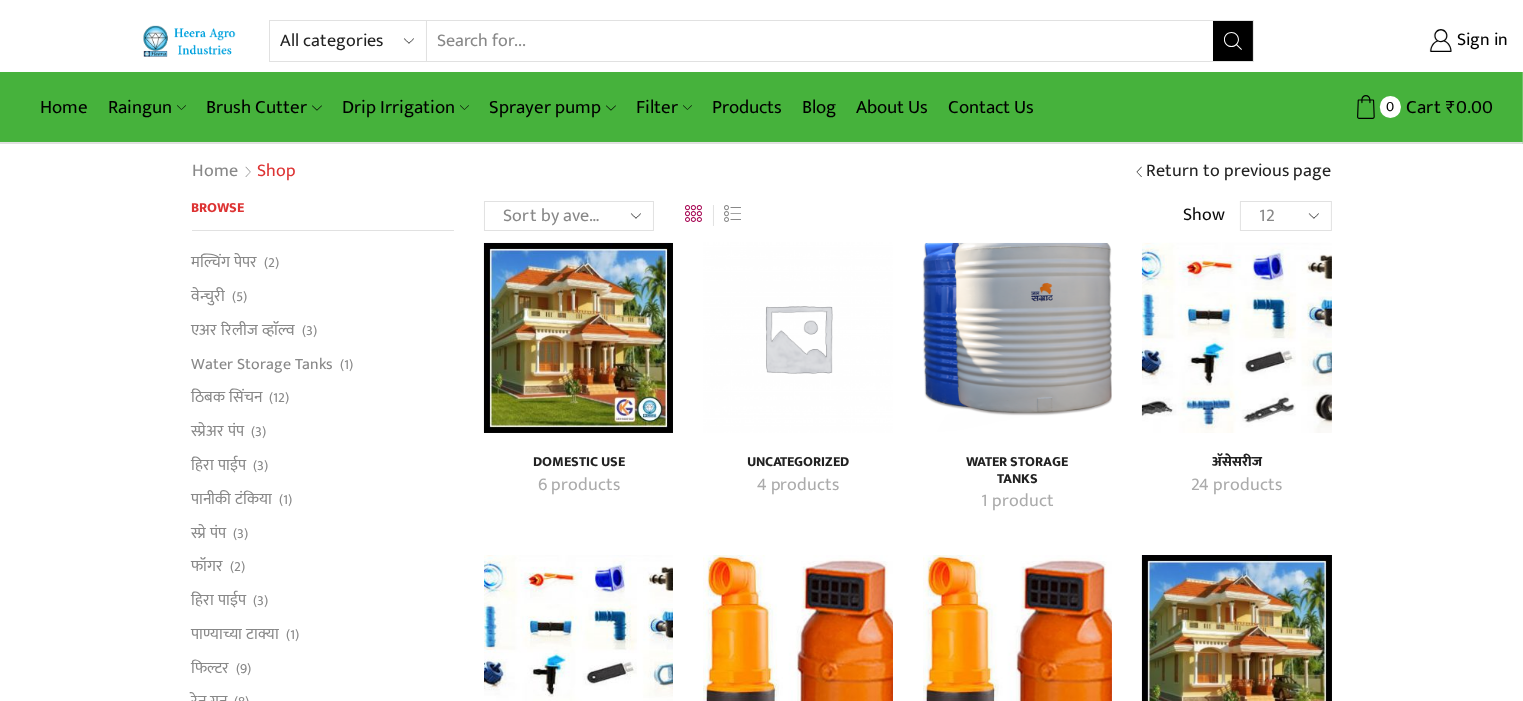click on "Search input" at bounding box center [820, 41] 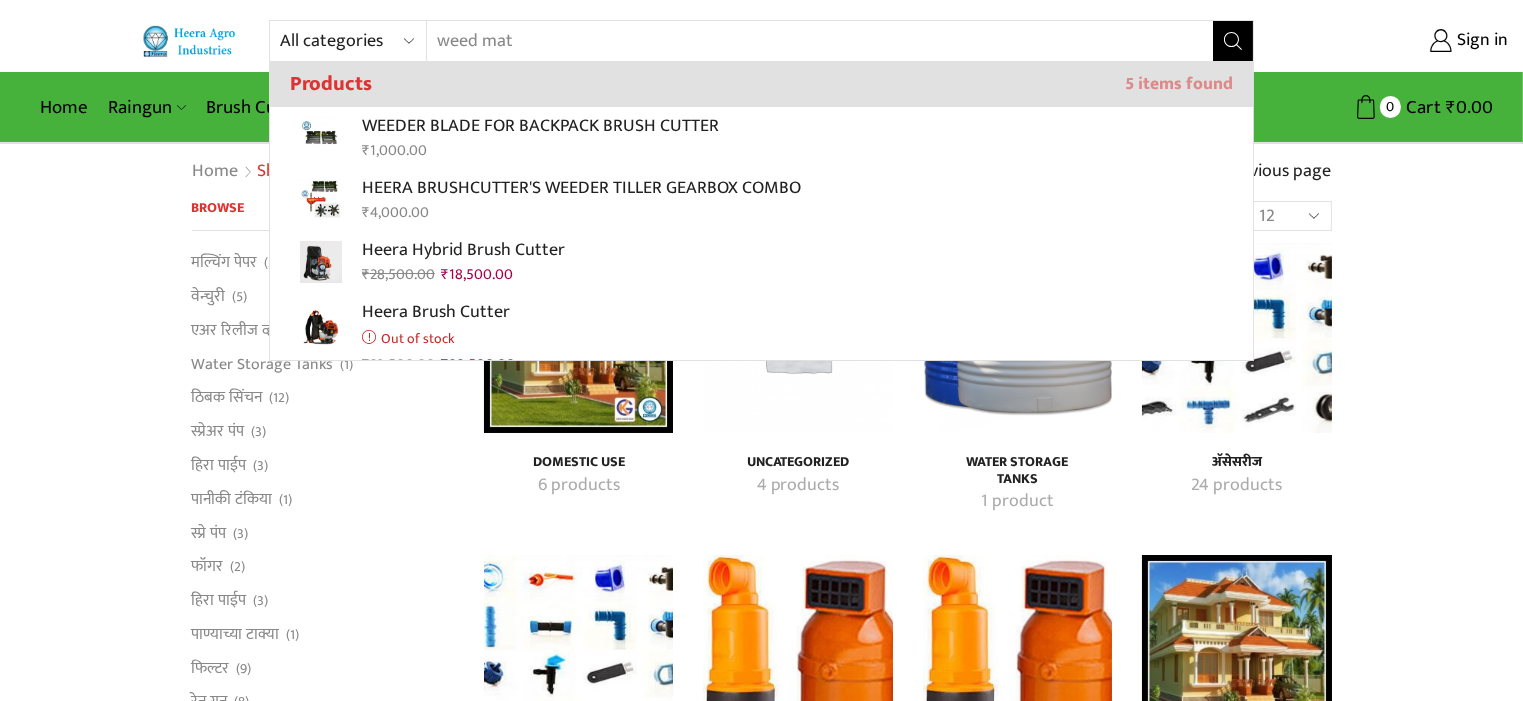 type on "weed mat" 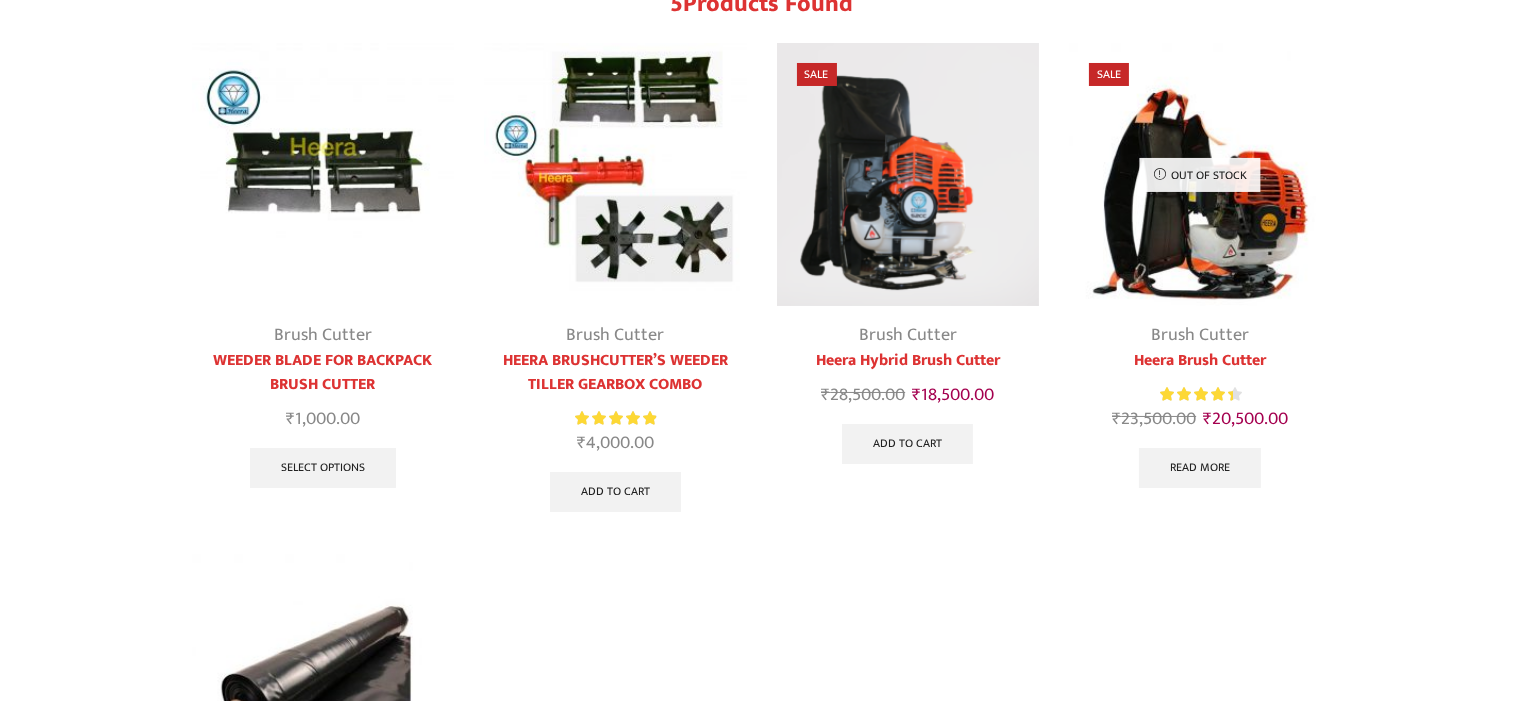 scroll, scrollTop: 0, scrollLeft: 0, axis: both 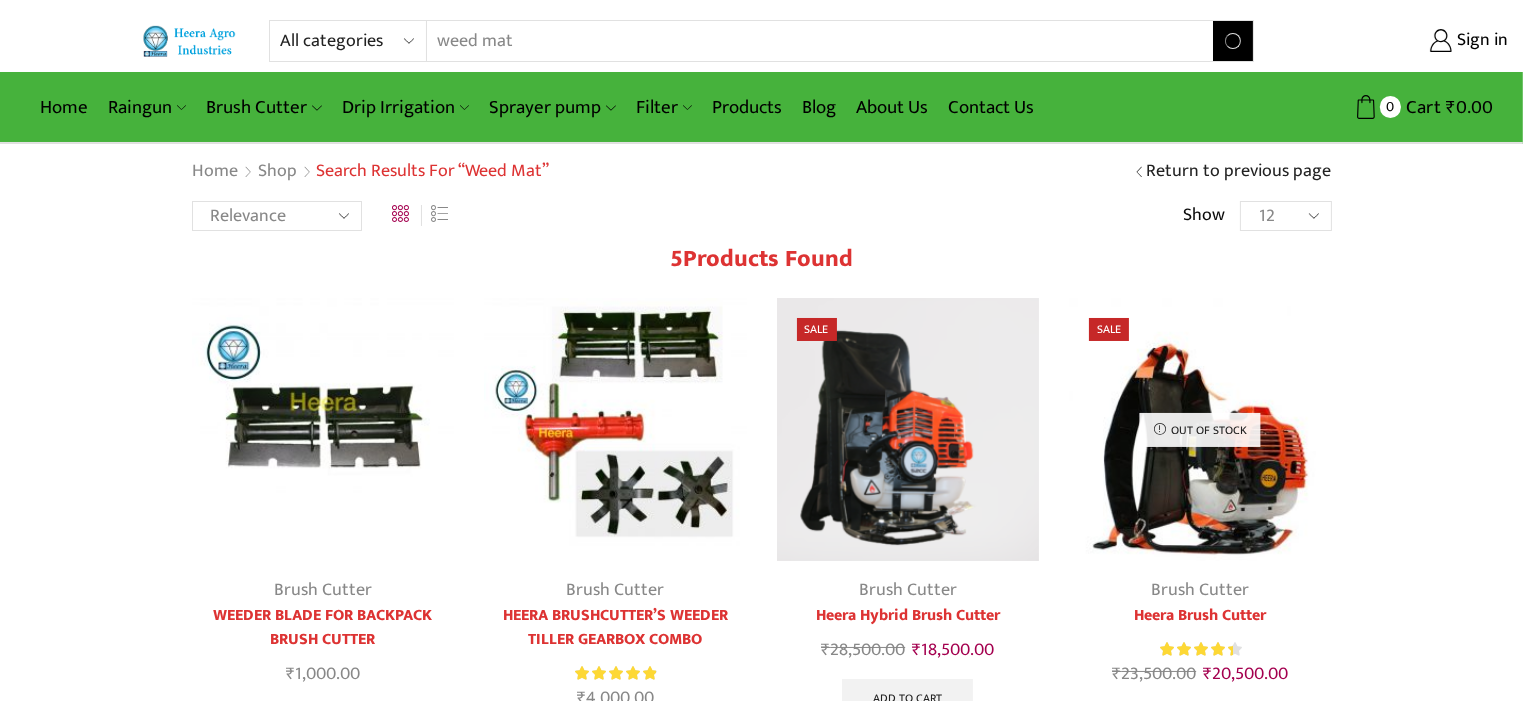 click on "weed mat" at bounding box center (807, 41) 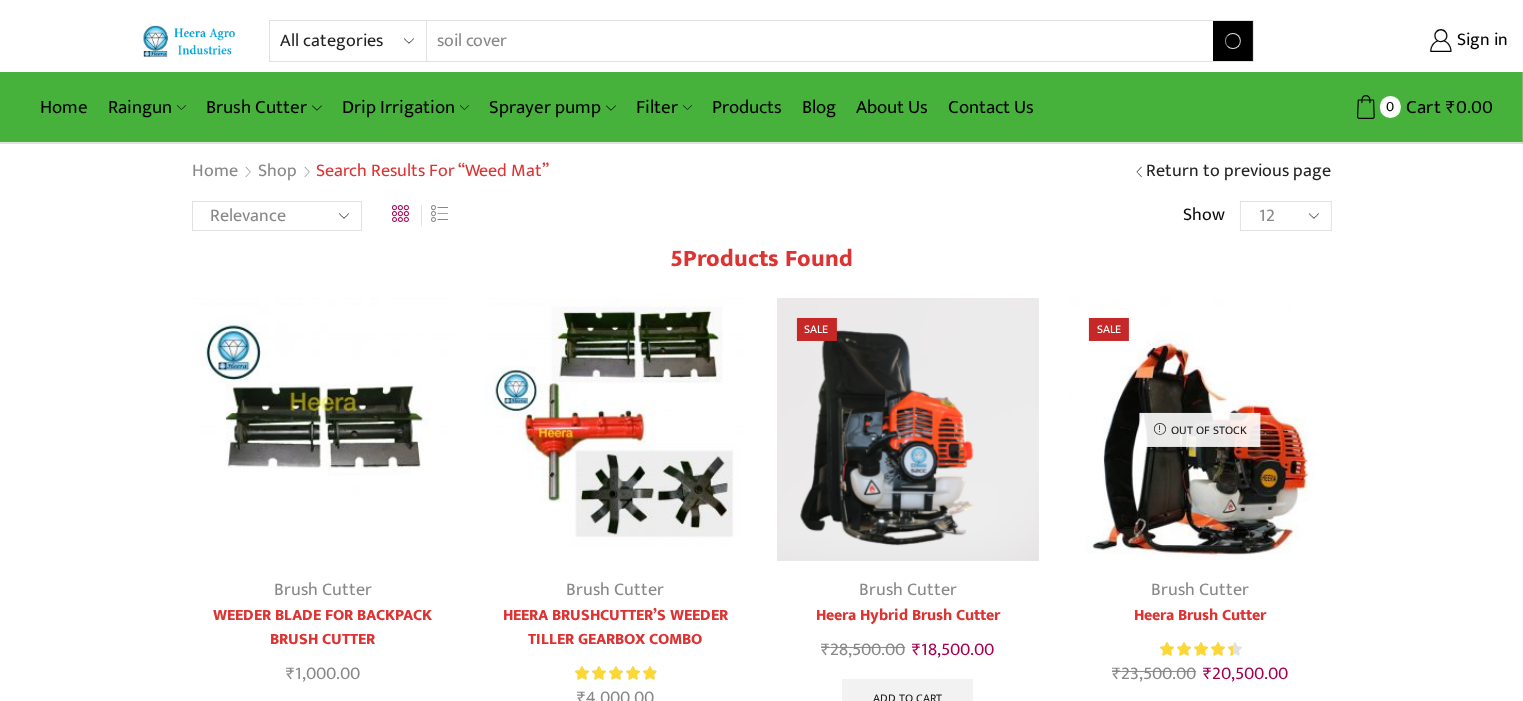 type on "soil cover" 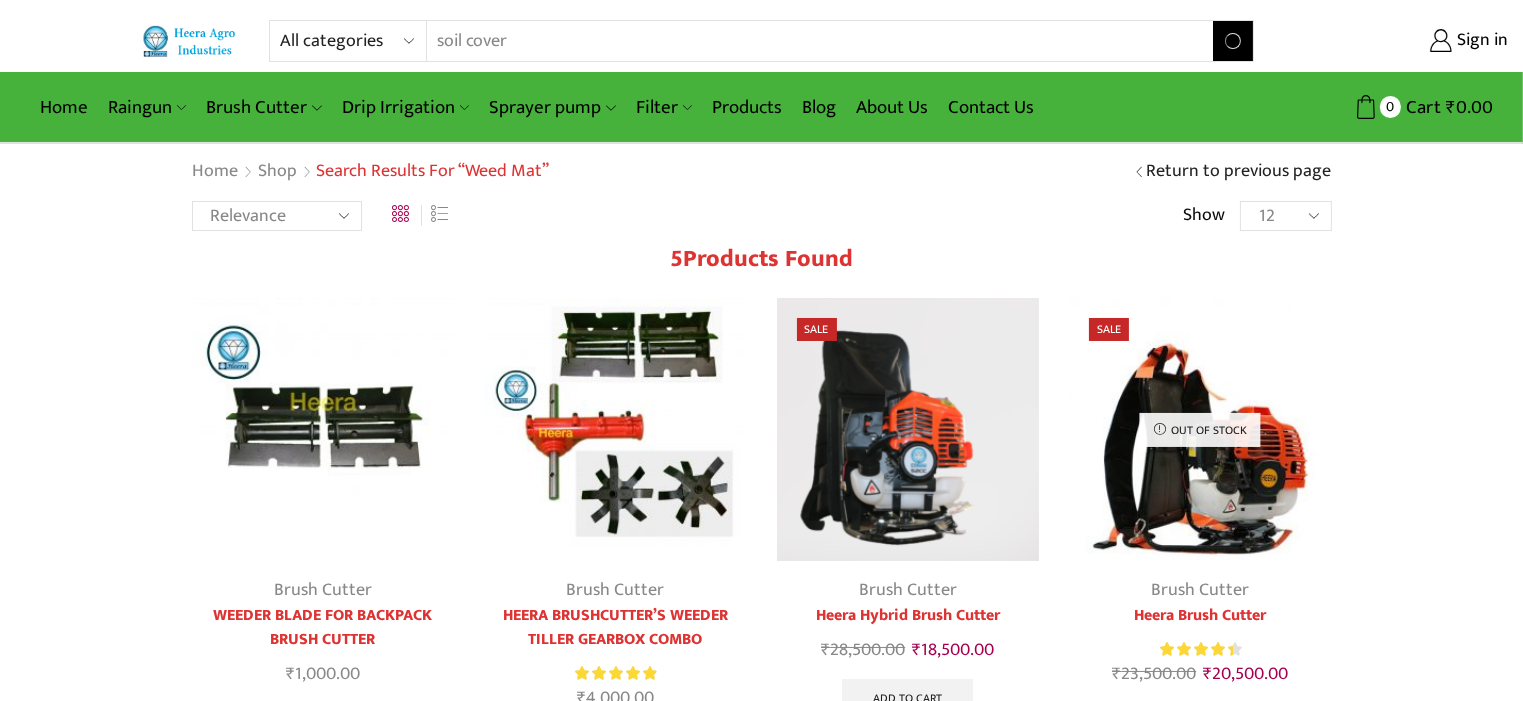 click on "Search" at bounding box center (1233, 41) 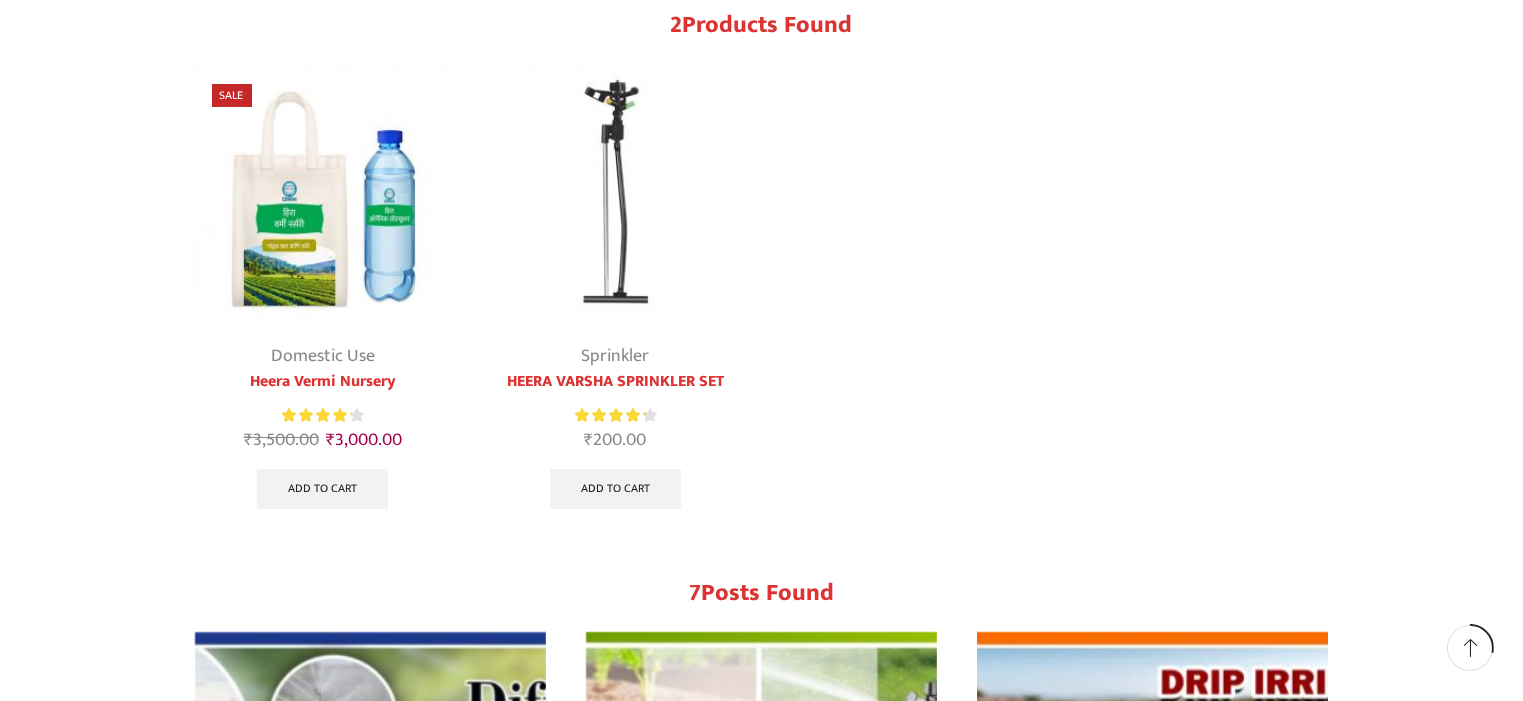 scroll, scrollTop: 236, scrollLeft: 0, axis: vertical 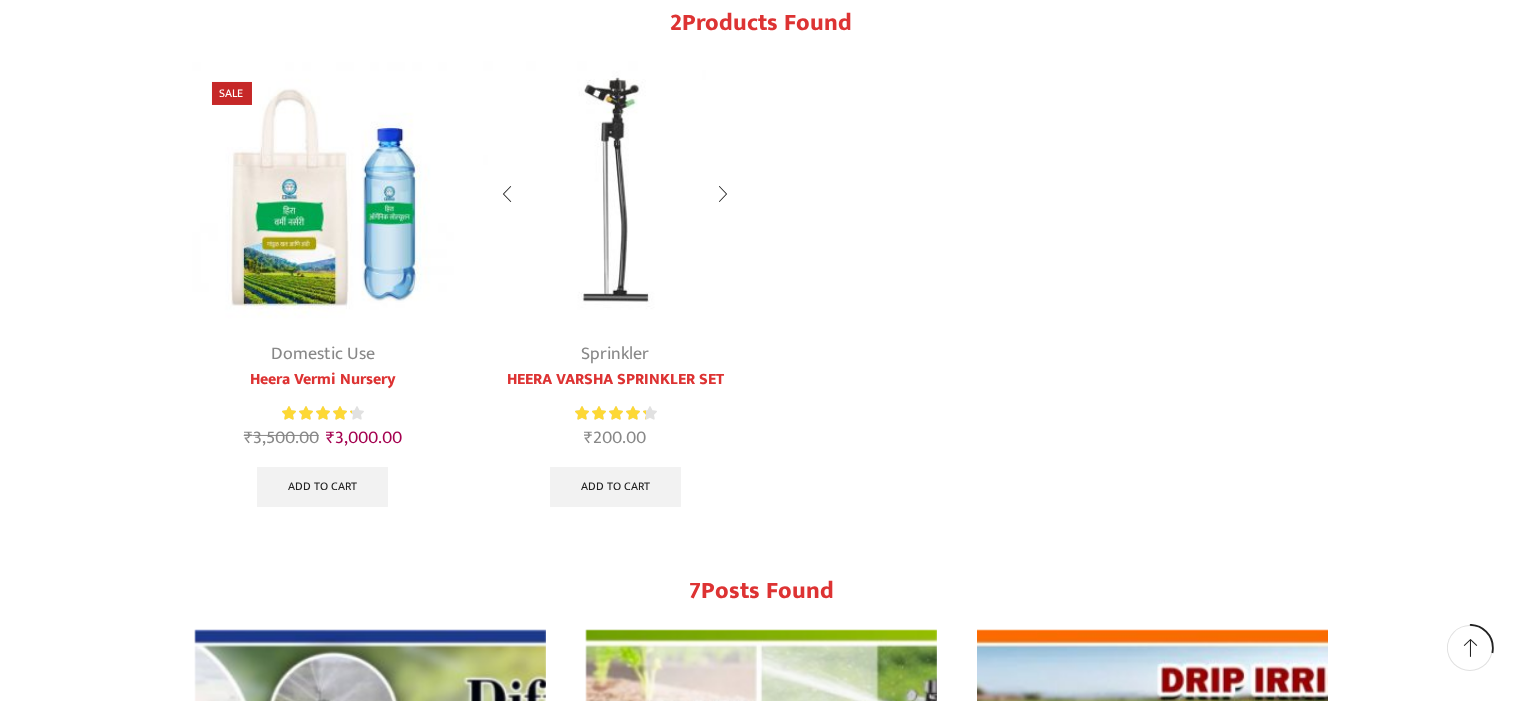 click on "Sprinkler" at bounding box center (615, 354) 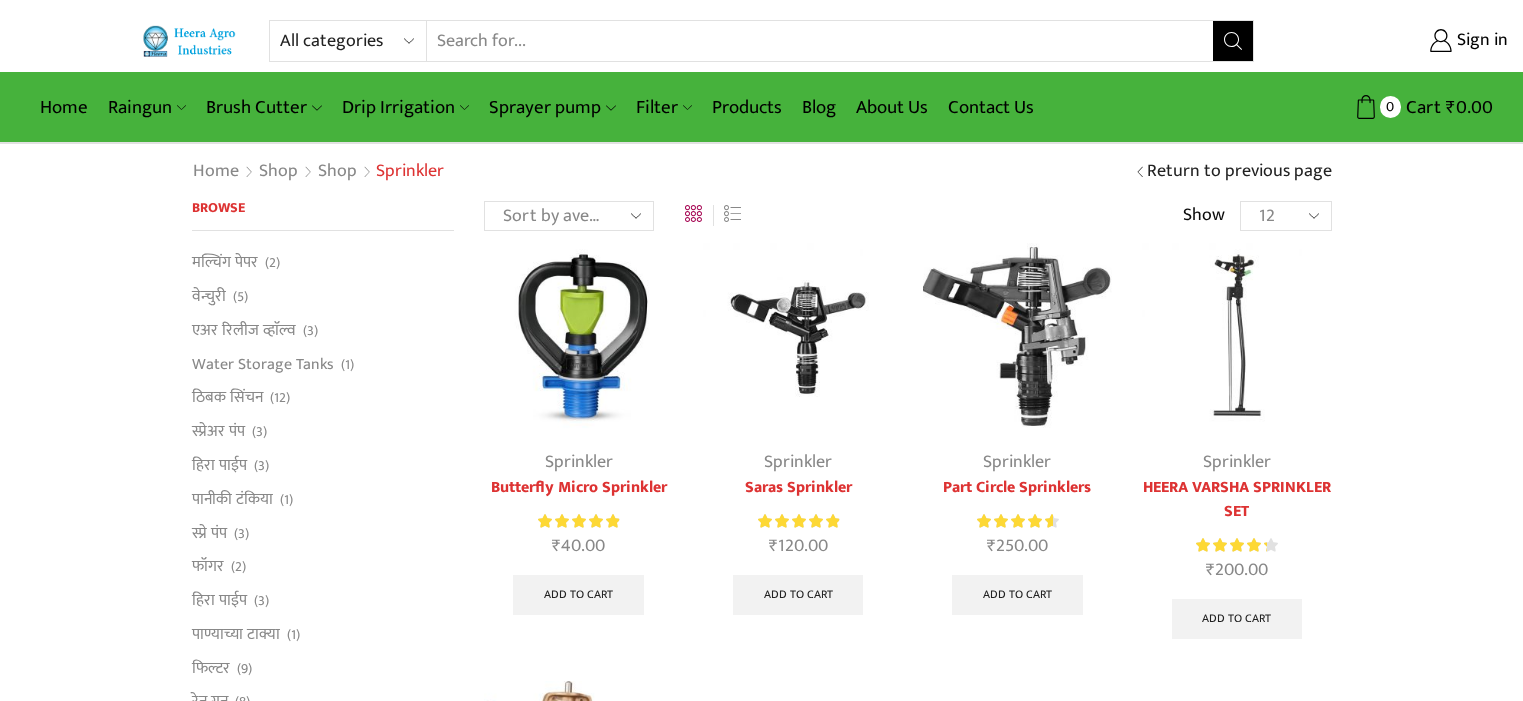 scroll, scrollTop: 0, scrollLeft: 0, axis: both 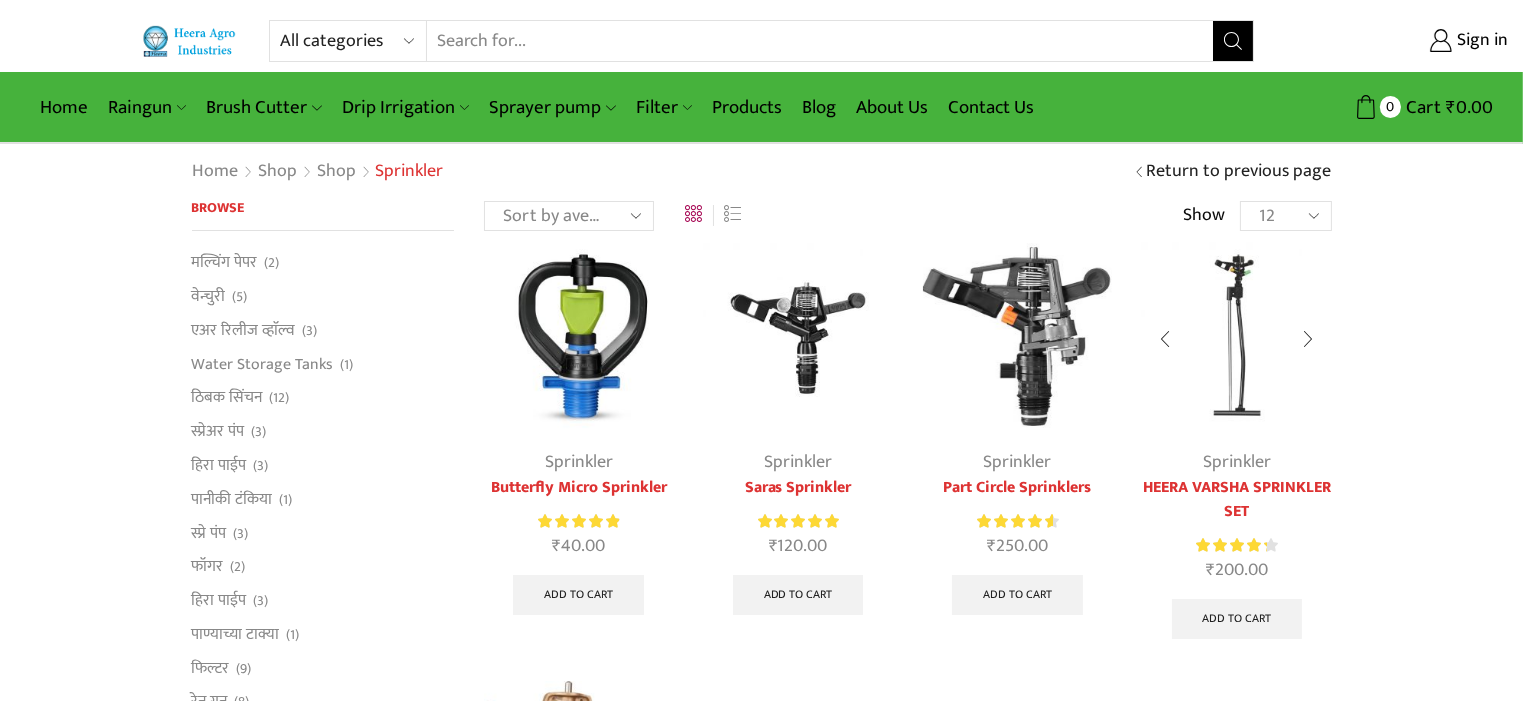 click on "Sprinkler" at bounding box center (1237, 462) 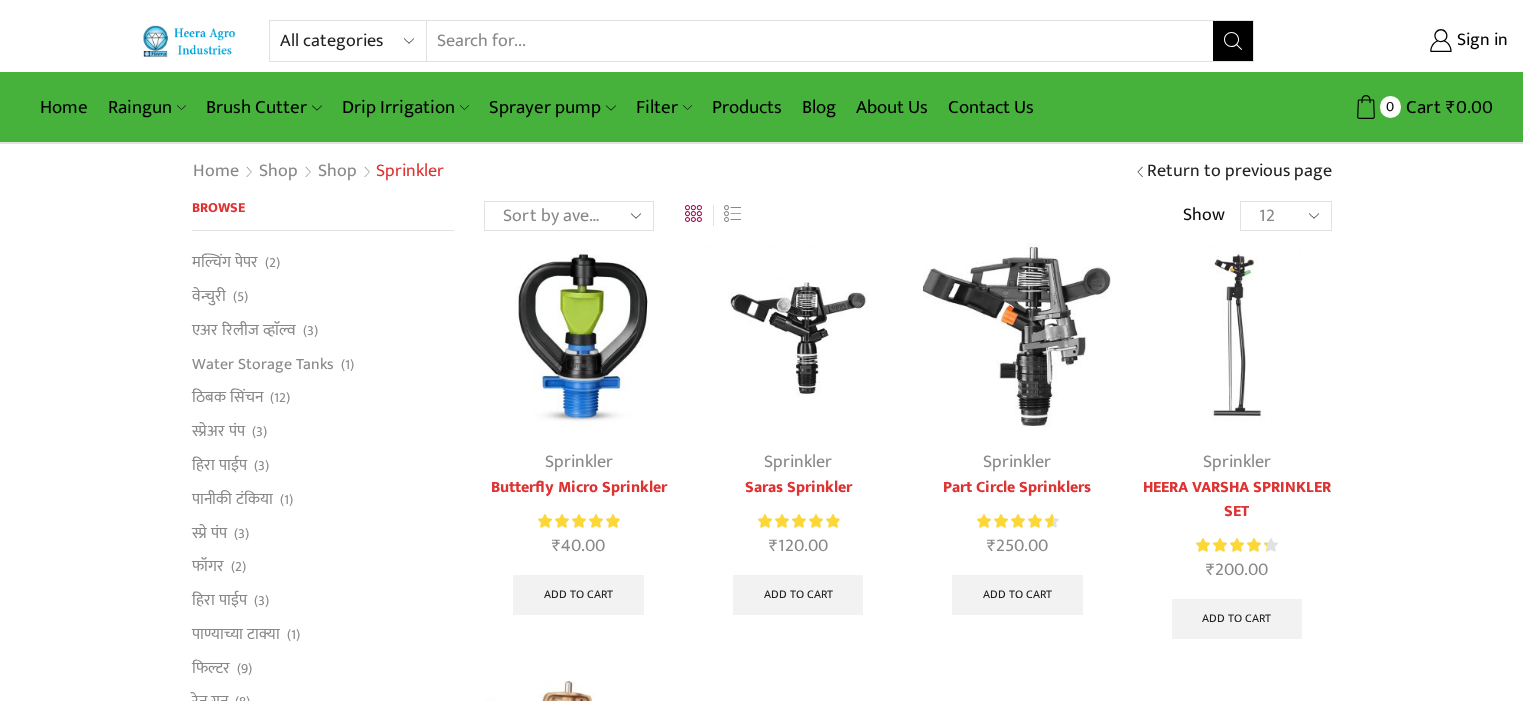 scroll, scrollTop: 0, scrollLeft: 0, axis: both 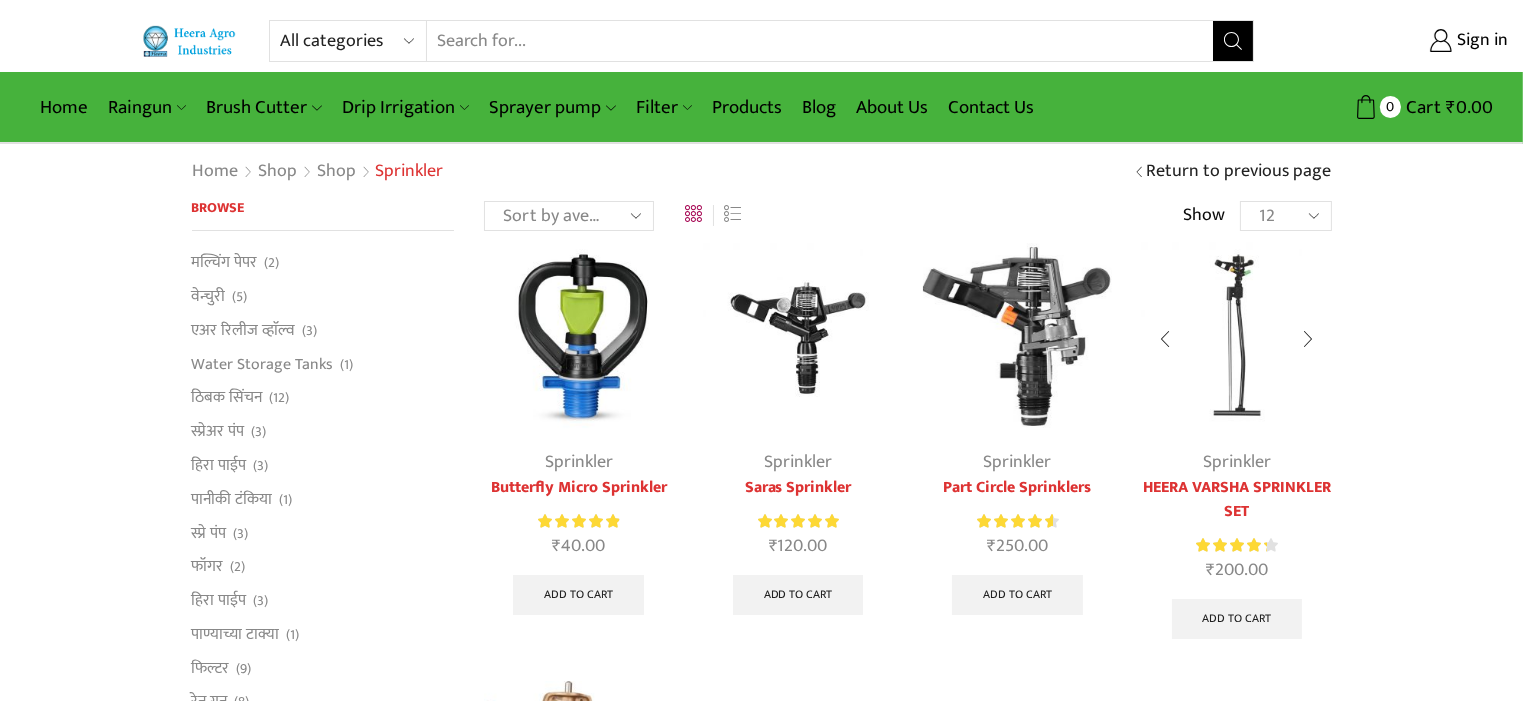 click on "Sprinkler" at bounding box center [1237, 462] 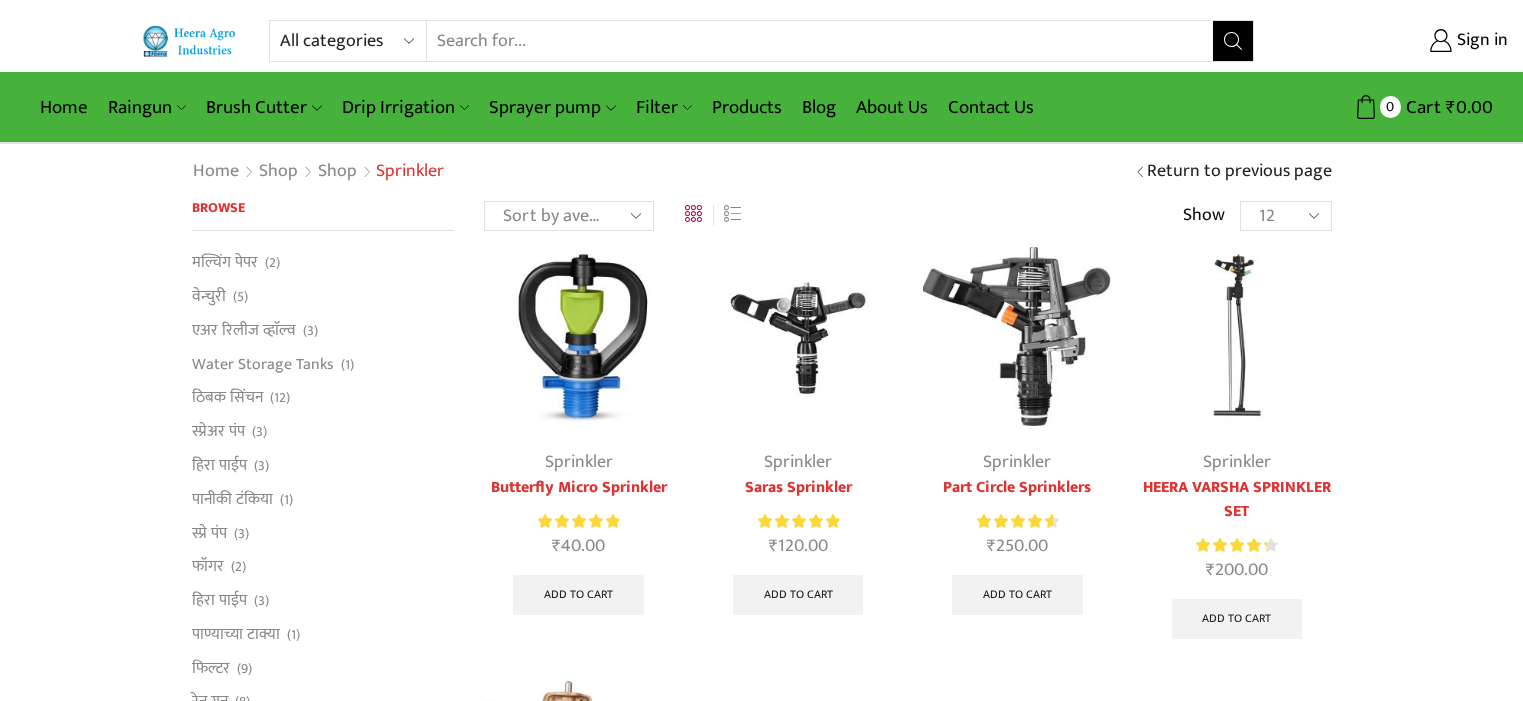 scroll, scrollTop: 0, scrollLeft: 0, axis: both 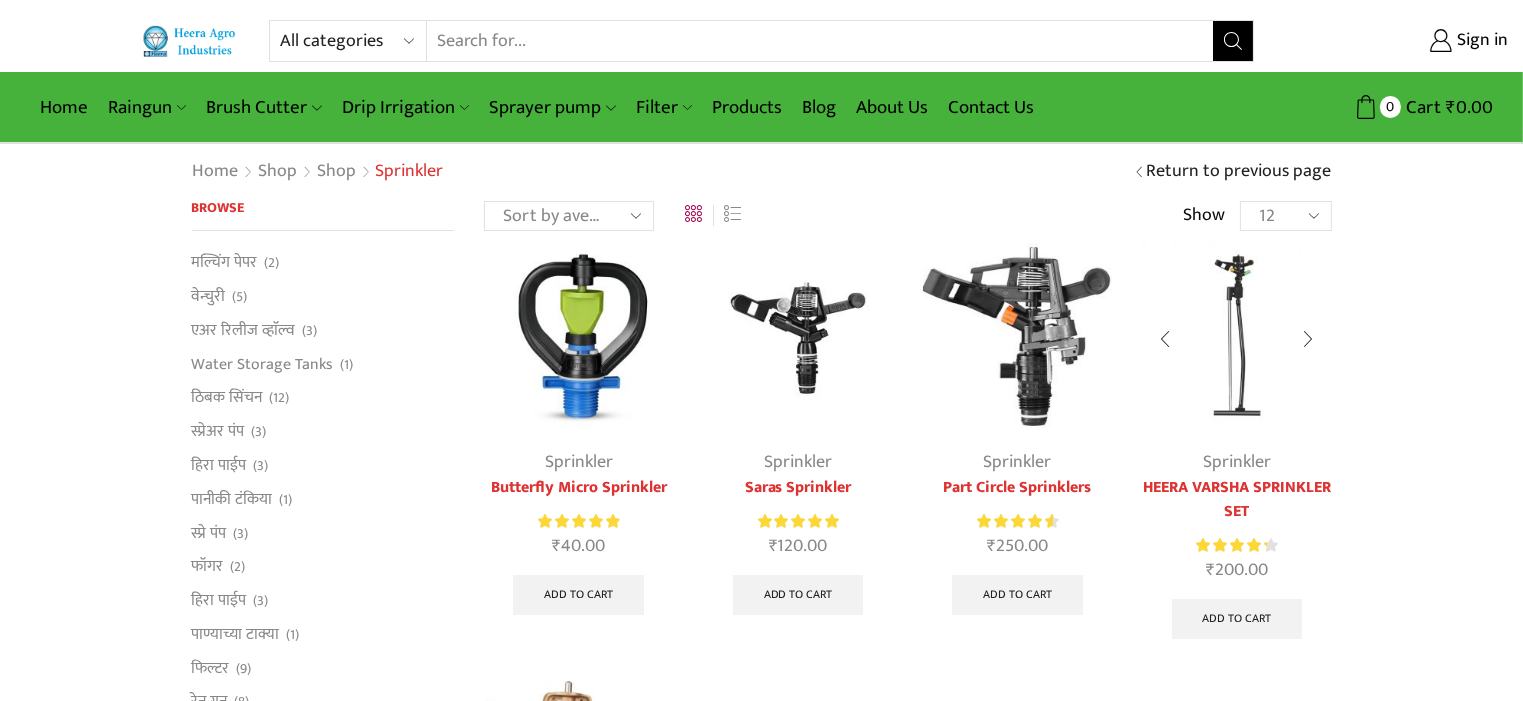 click on "HEERA VARSHA SPRINKLER SET" at bounding box center [1236, 500] 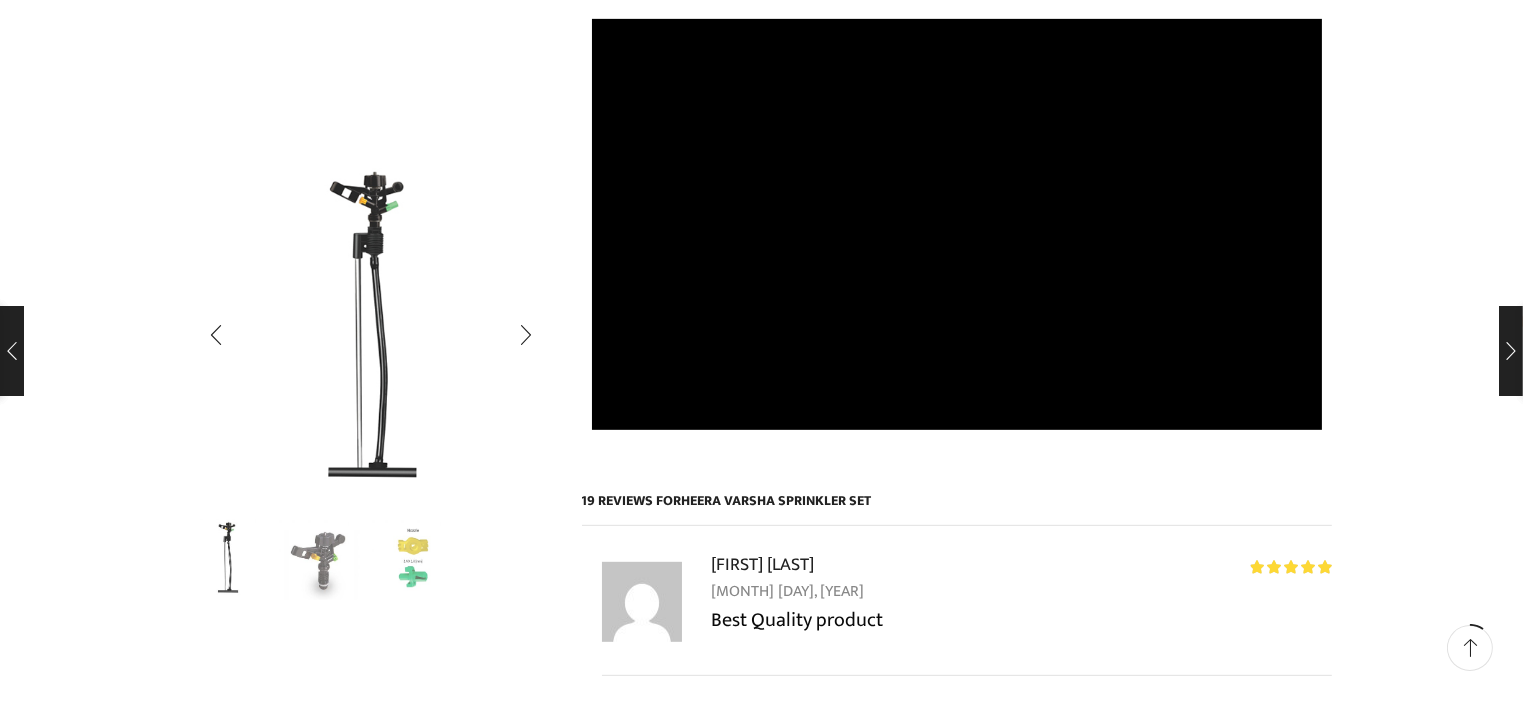 scroll, scrollTop: 1634, scrollLeft: 0, axis: vertical 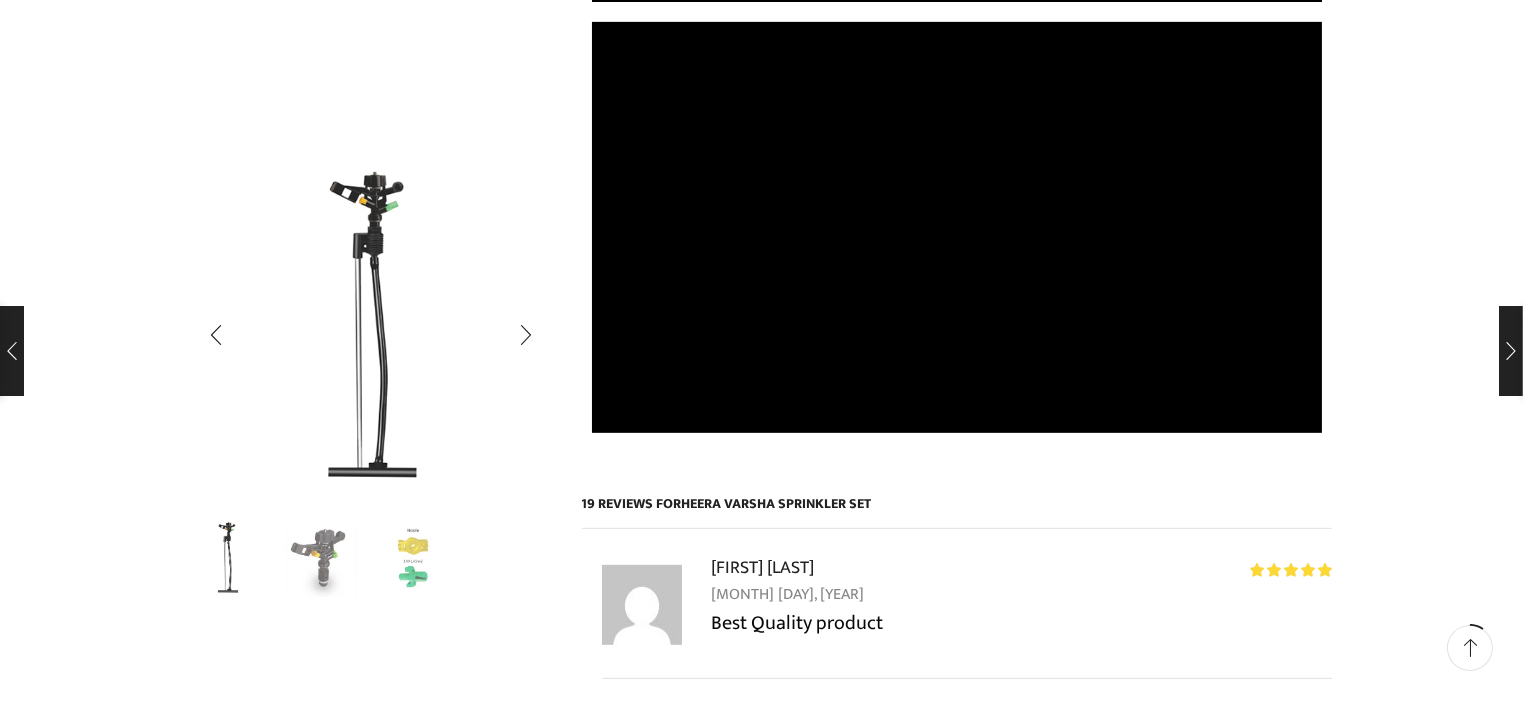 click at bounding box center (320, 558) 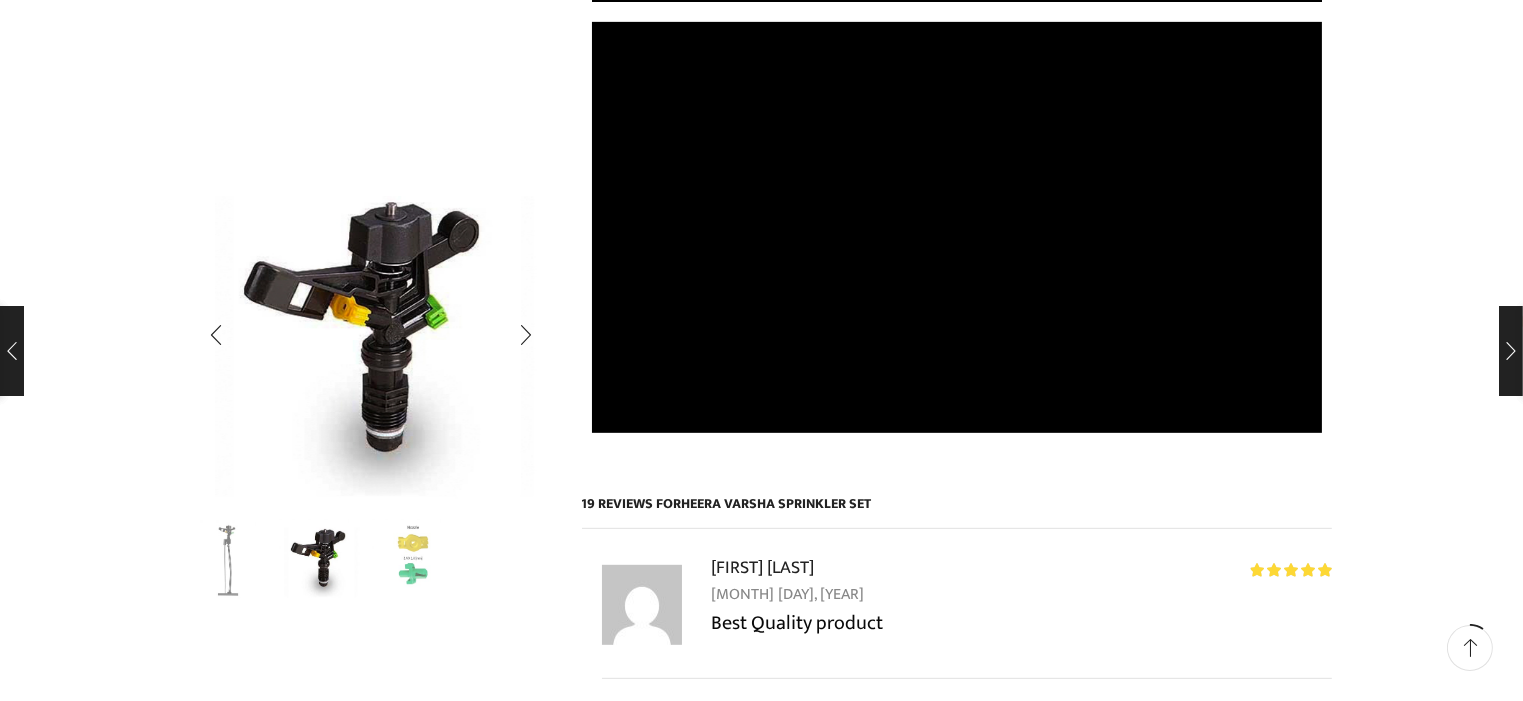 click at bounding box center (413, 558) 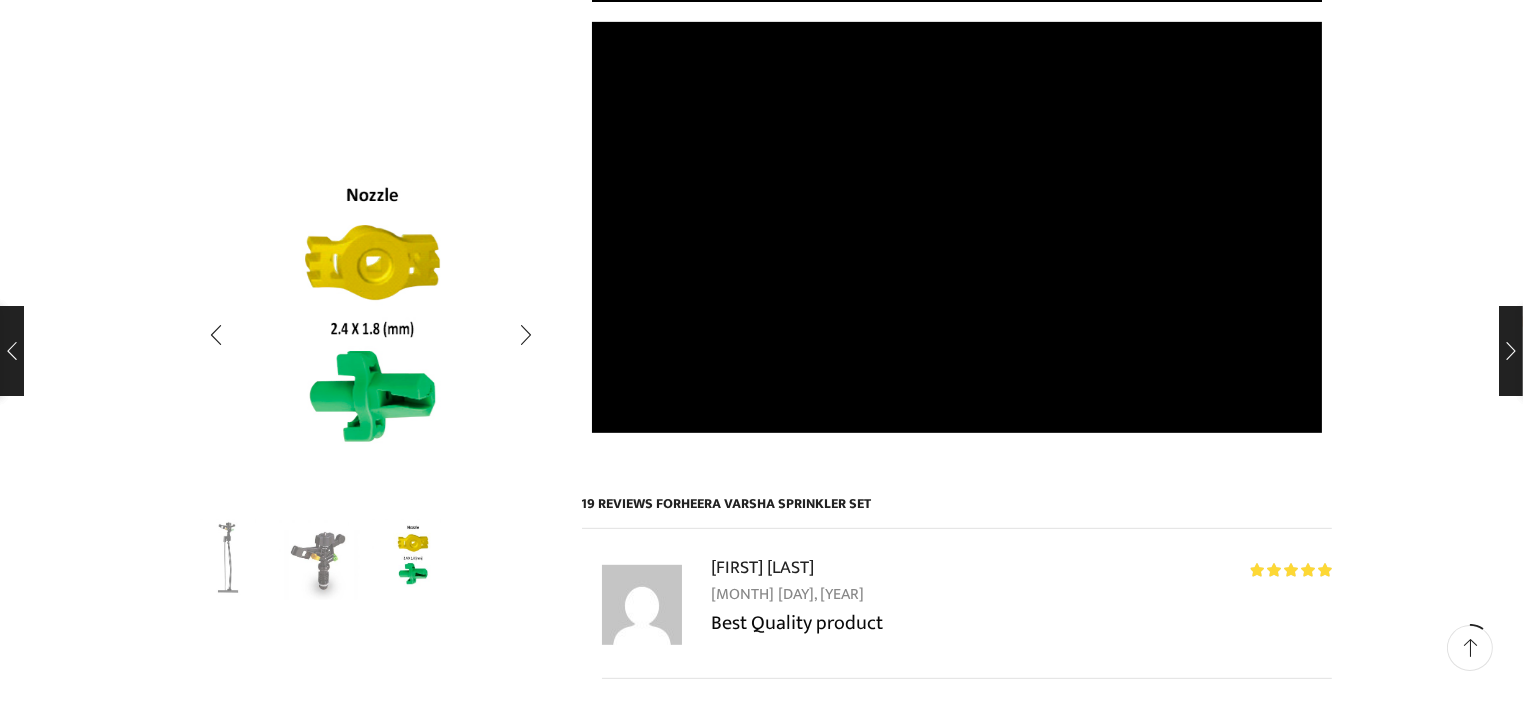 click at bounding box center [228, 558] 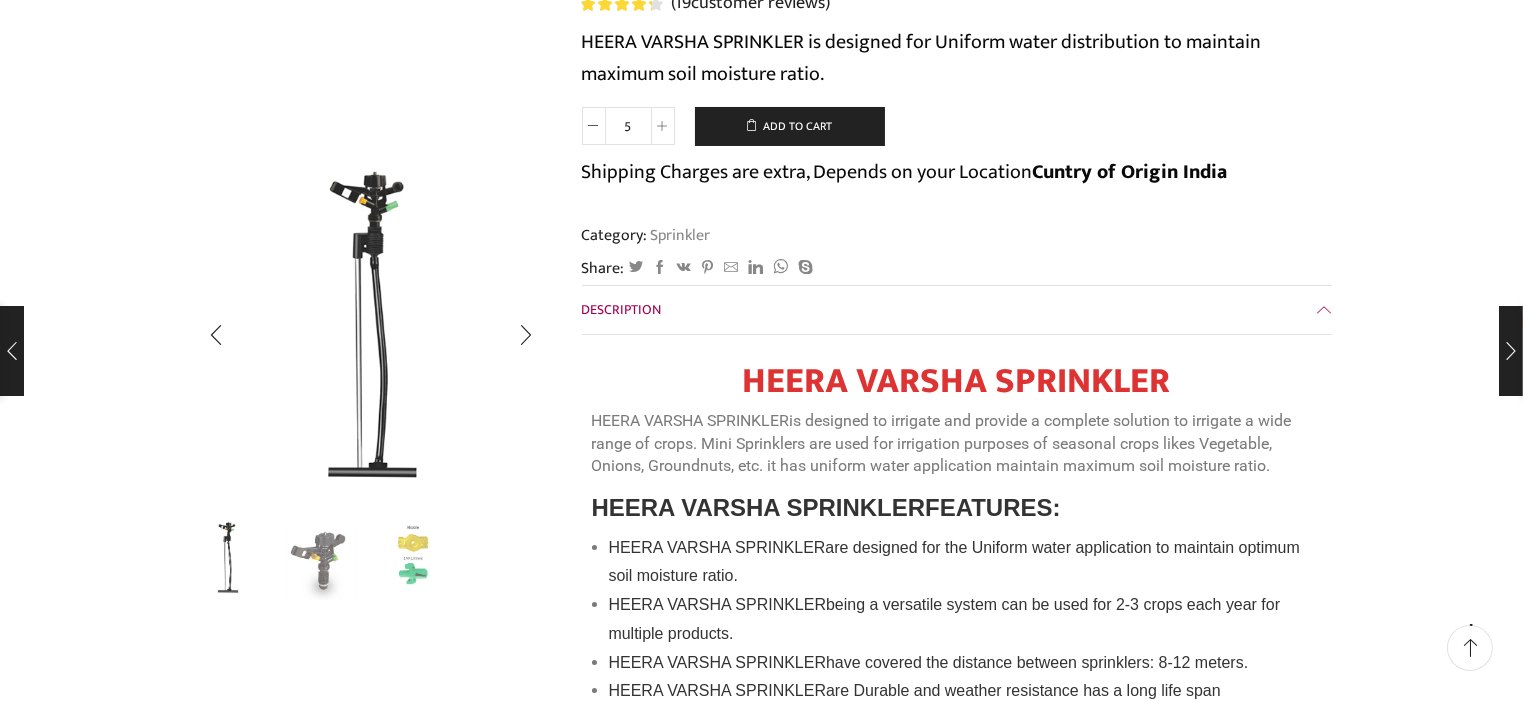 scroll, scrollTop: 0, scrollLeft: 0, axis: both 